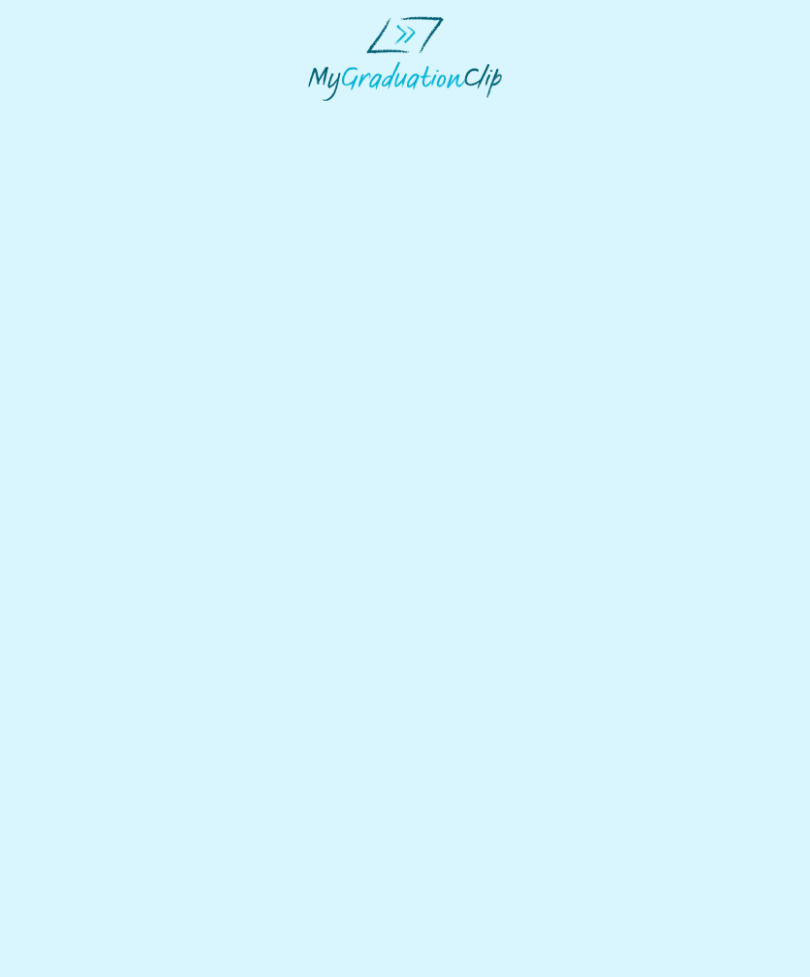 scroll, scrollTop: 0, scrollLeft: 0, axis: both 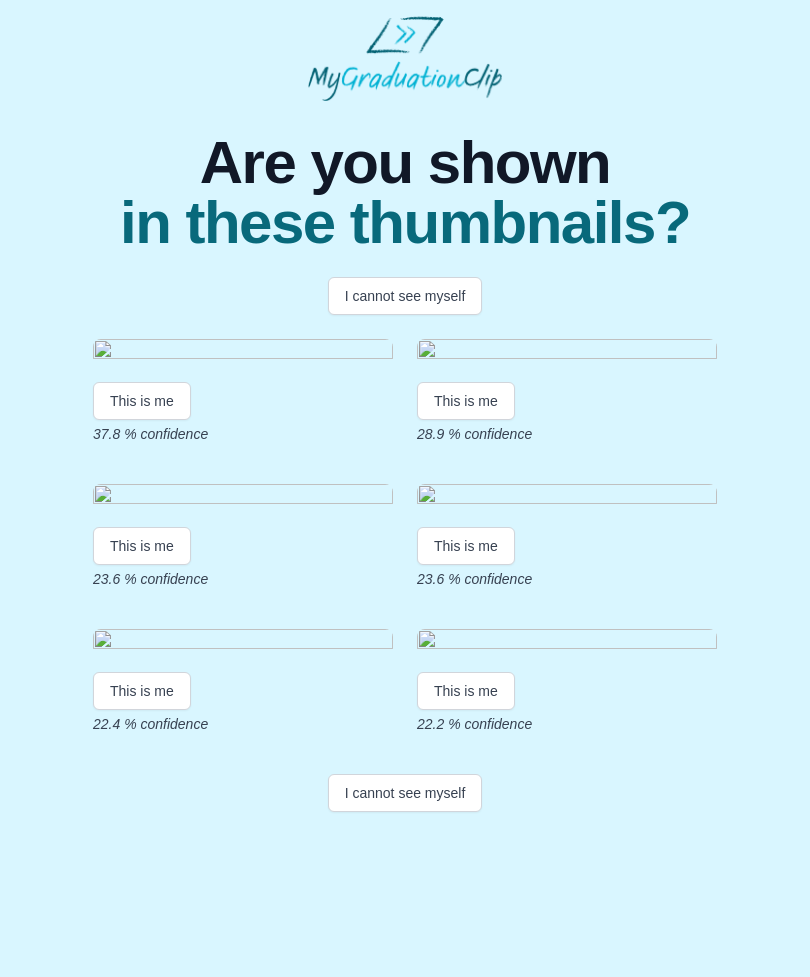 click on "I cannot see myself" at bounding box center [405, 296] 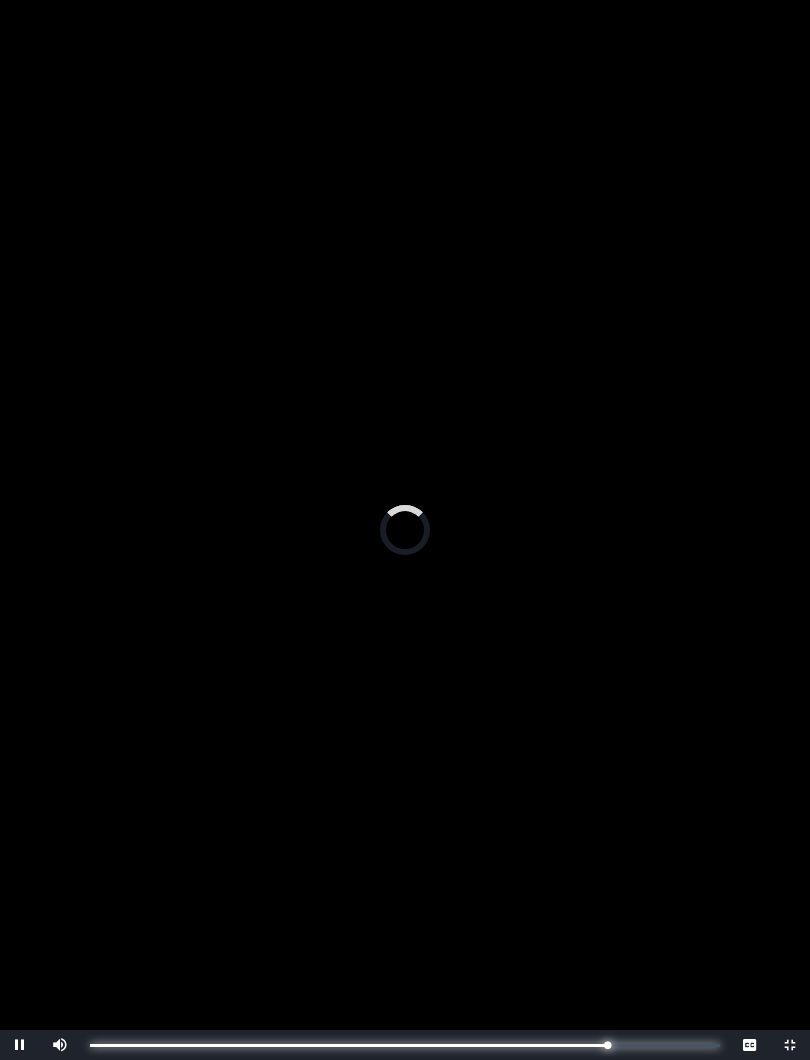 click on "1:20:05" at bounding box center (0, 0) 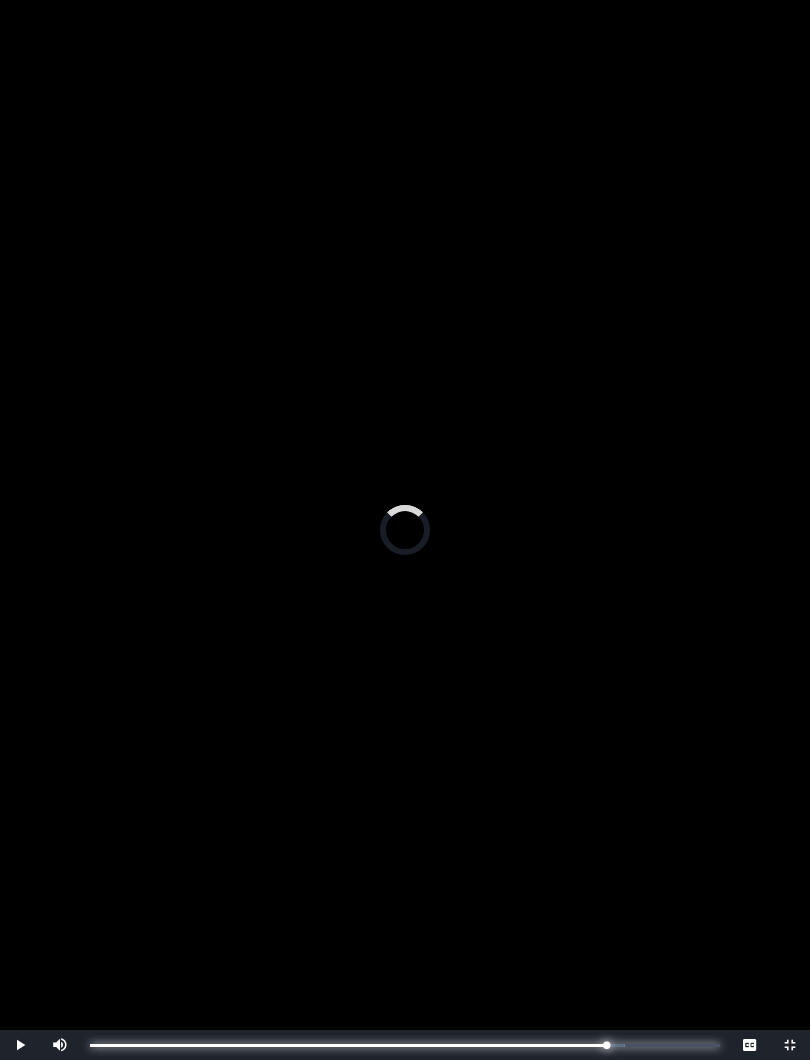 click on "1:24:20 Progress : 0%" at bounding box center [348, 1045] 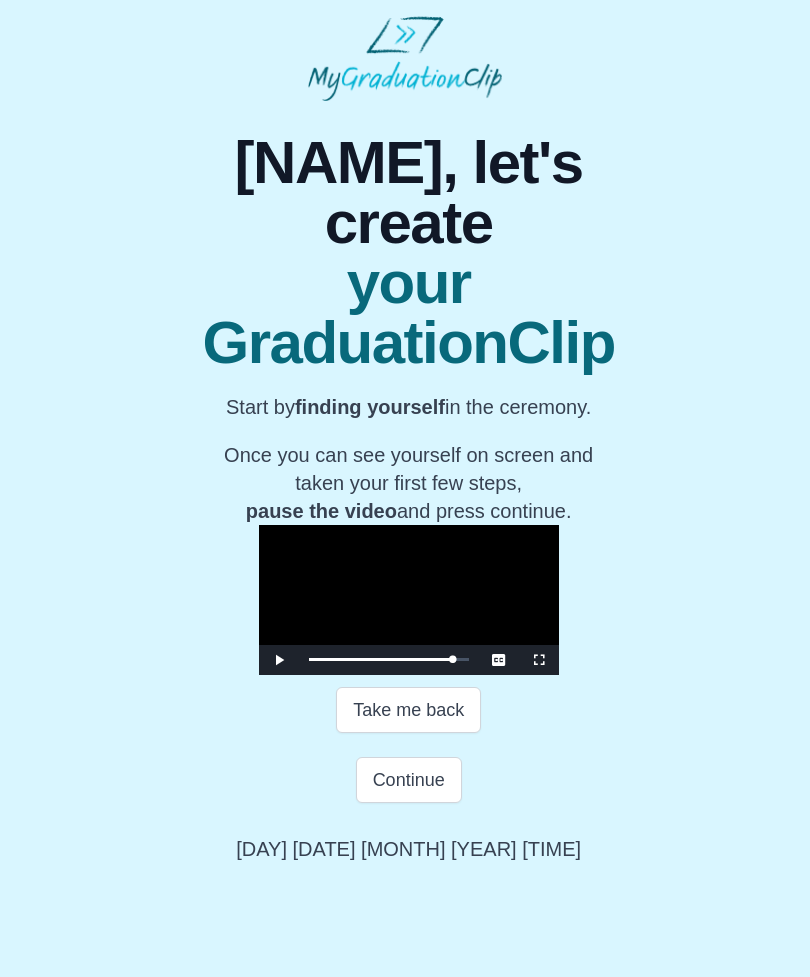 click on "Continue" at bounding box center [409, 780] 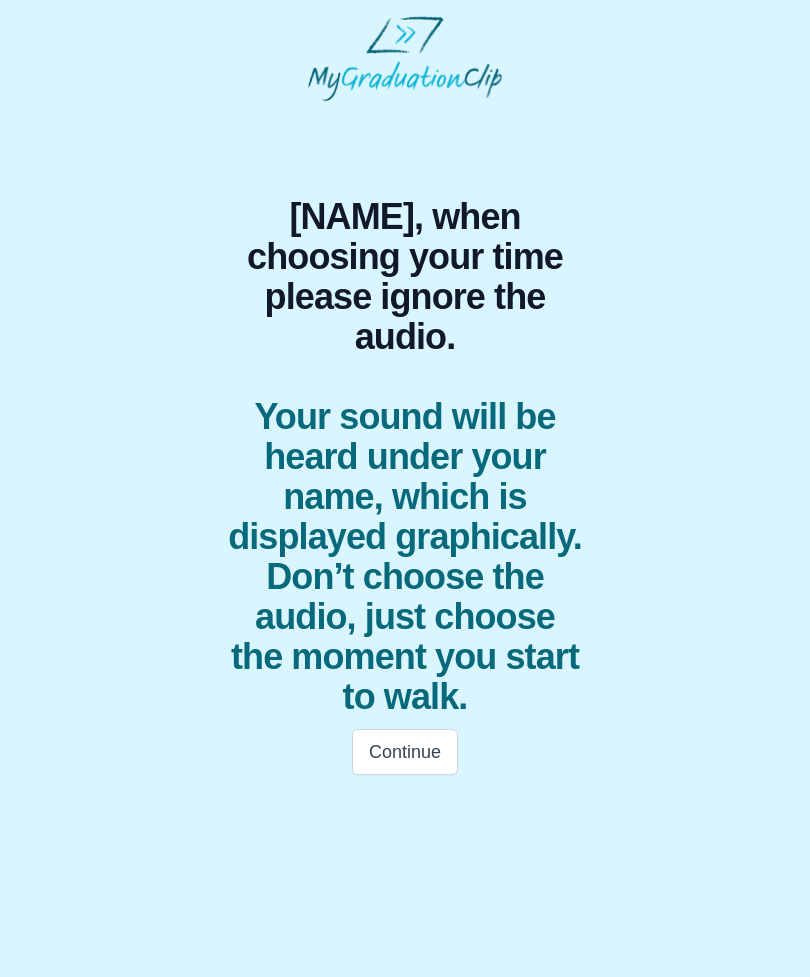 click on "Continue" at bounding box center [405, 752] 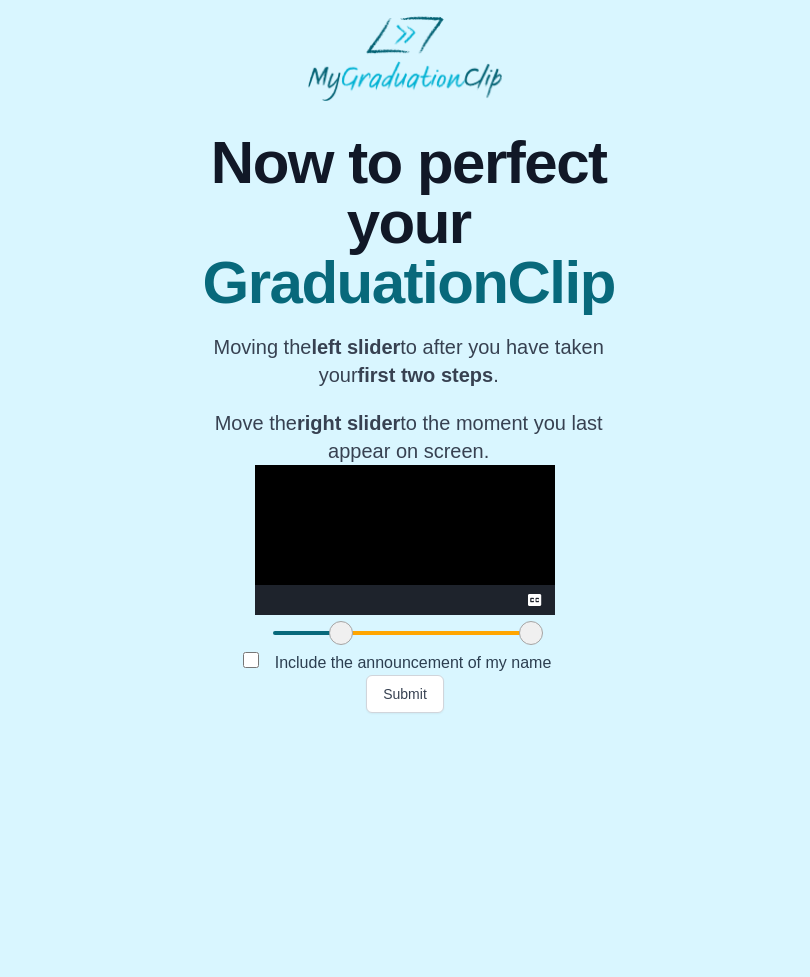 click on "Include the announcement of my name" at bounding box center [413, 662] 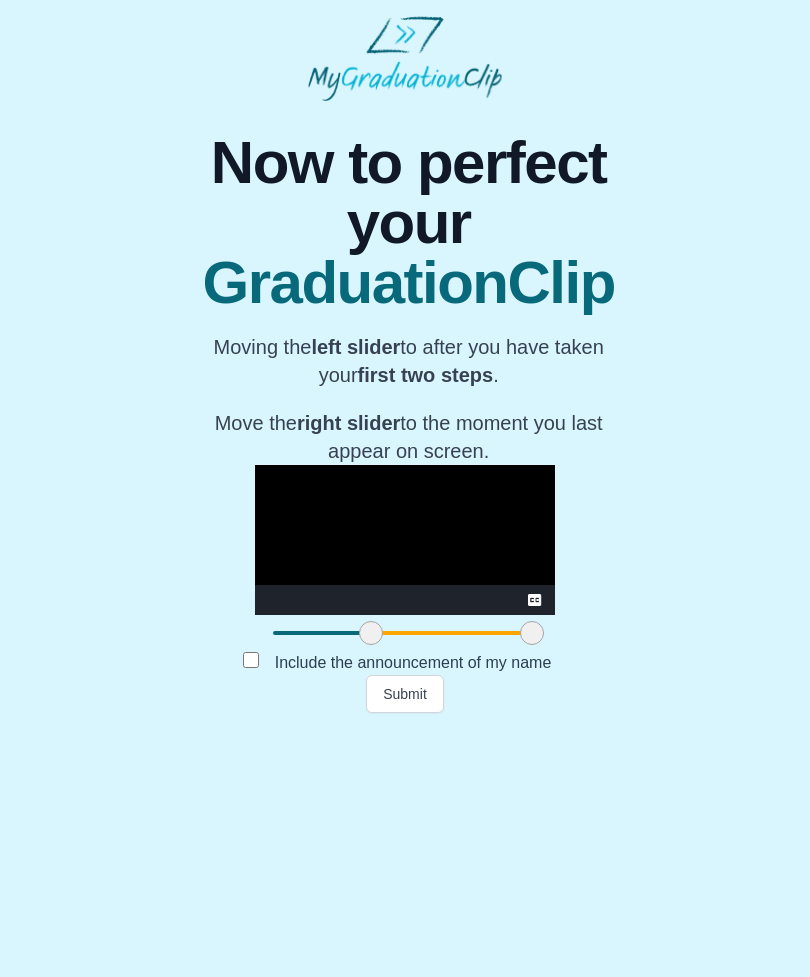 click on "Submit" at bounding box center [405, 694] 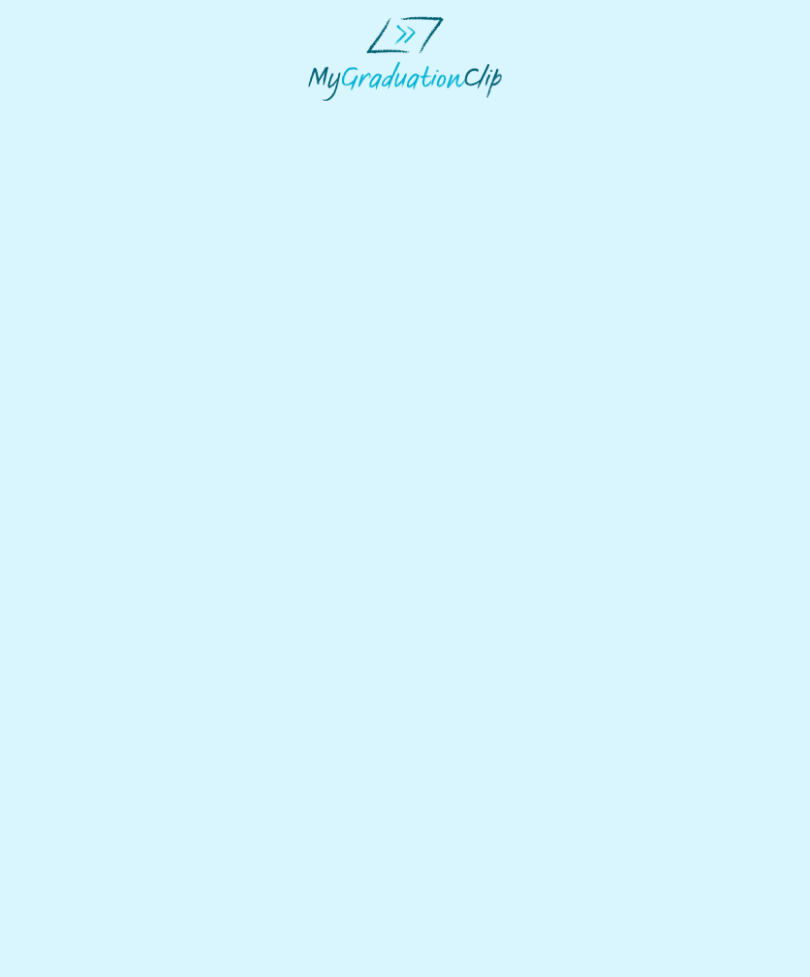 scroll, scrollTop: 0, scrollLeft: 0, axis: both 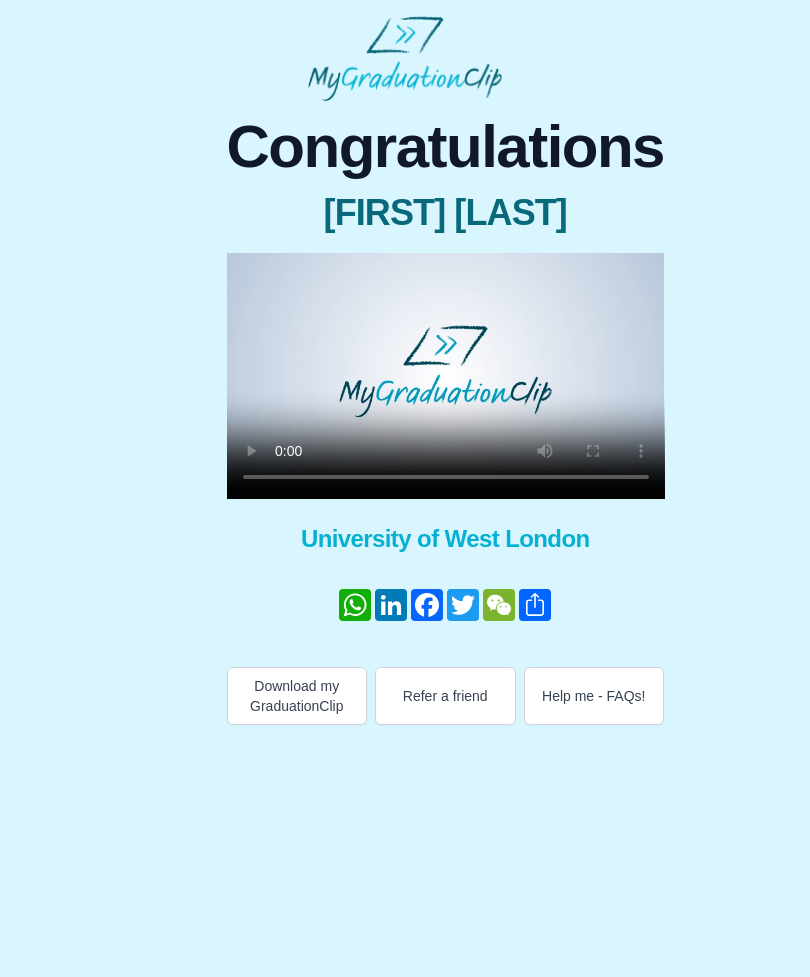 click at bounding box center (446, 376) 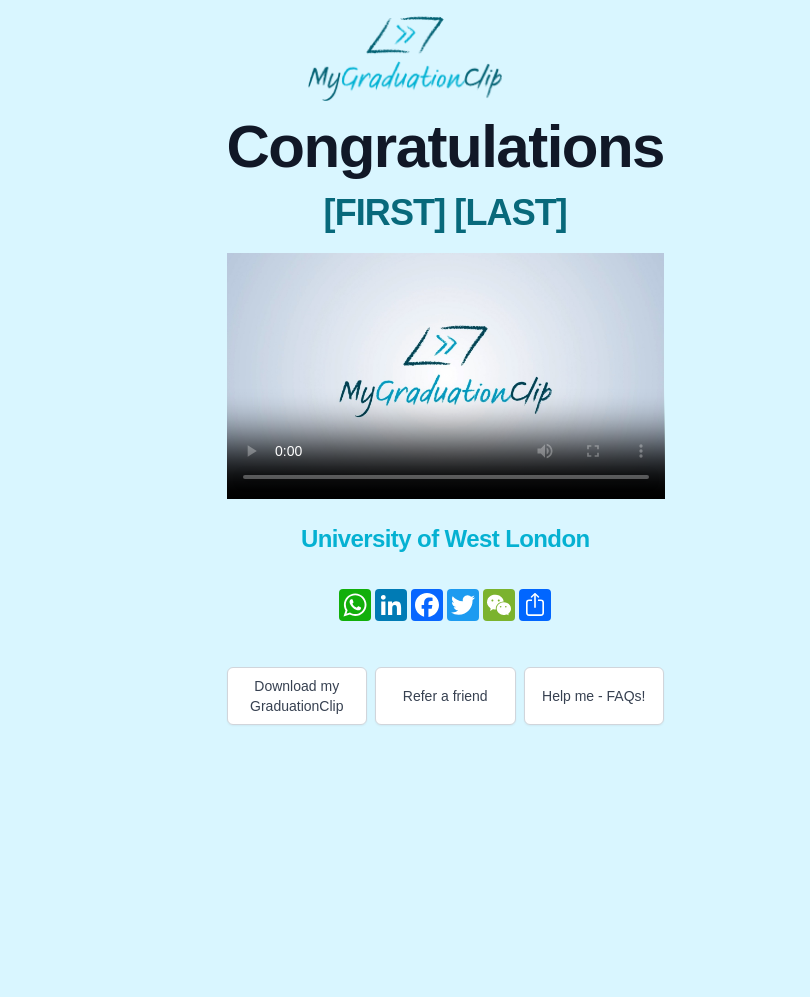 click at bounding box center [446, 376] 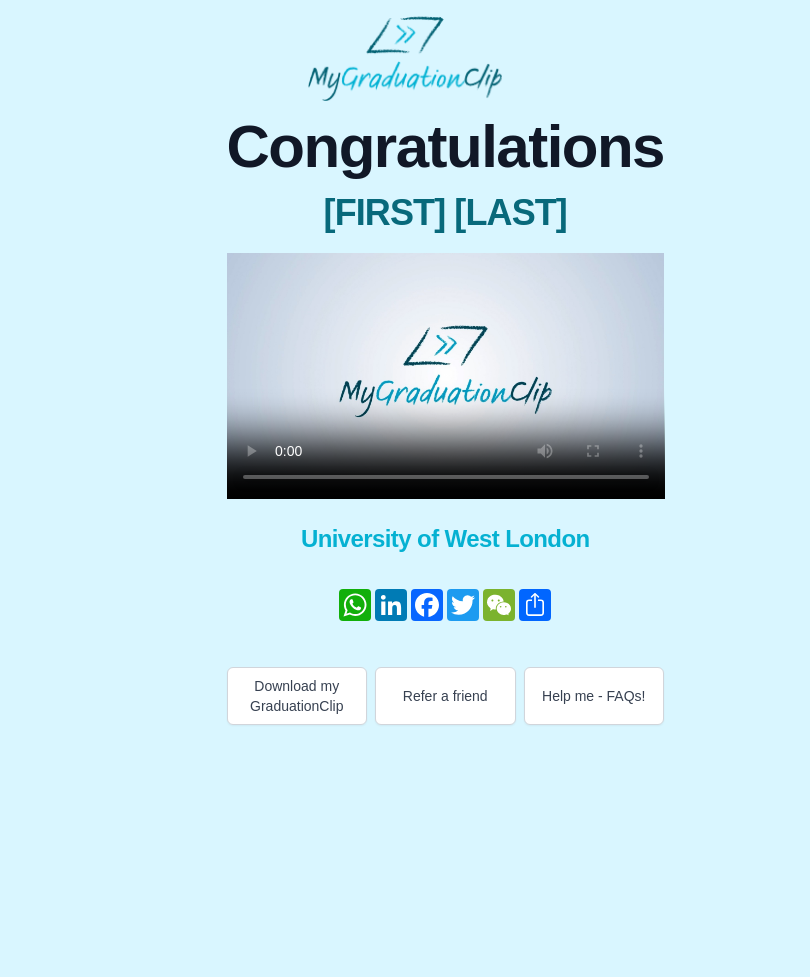 click on "Download my GraduationClip" at bounding box center [297, 696] 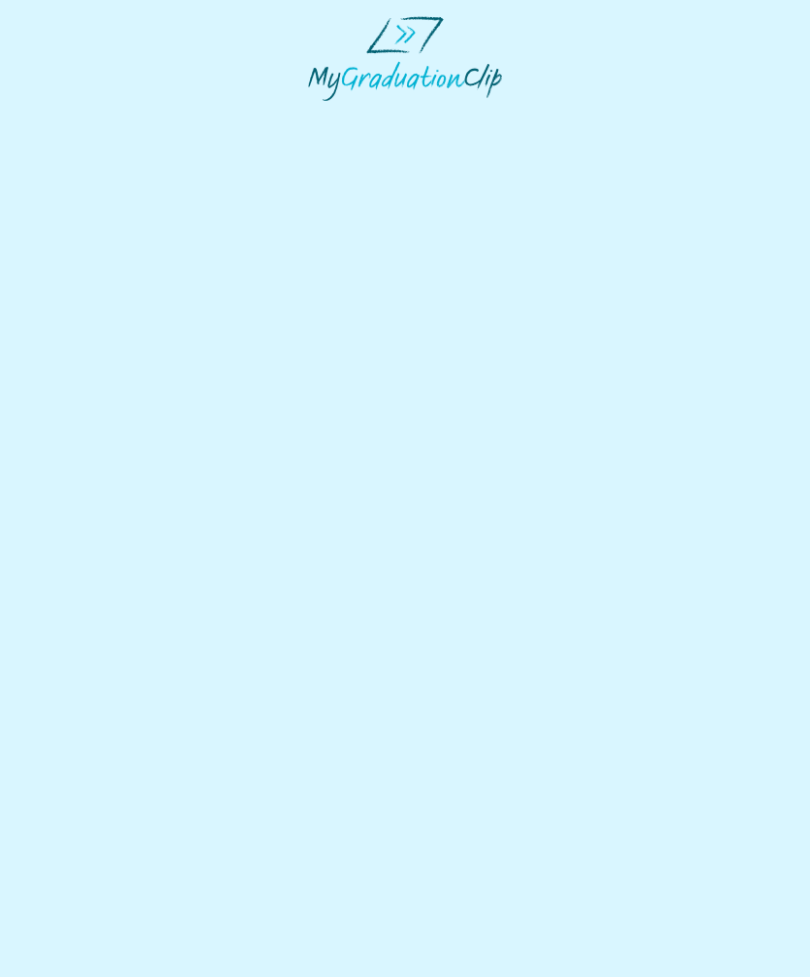 scroll, scrollTop: 0, scrollLeft: 0, axis: both 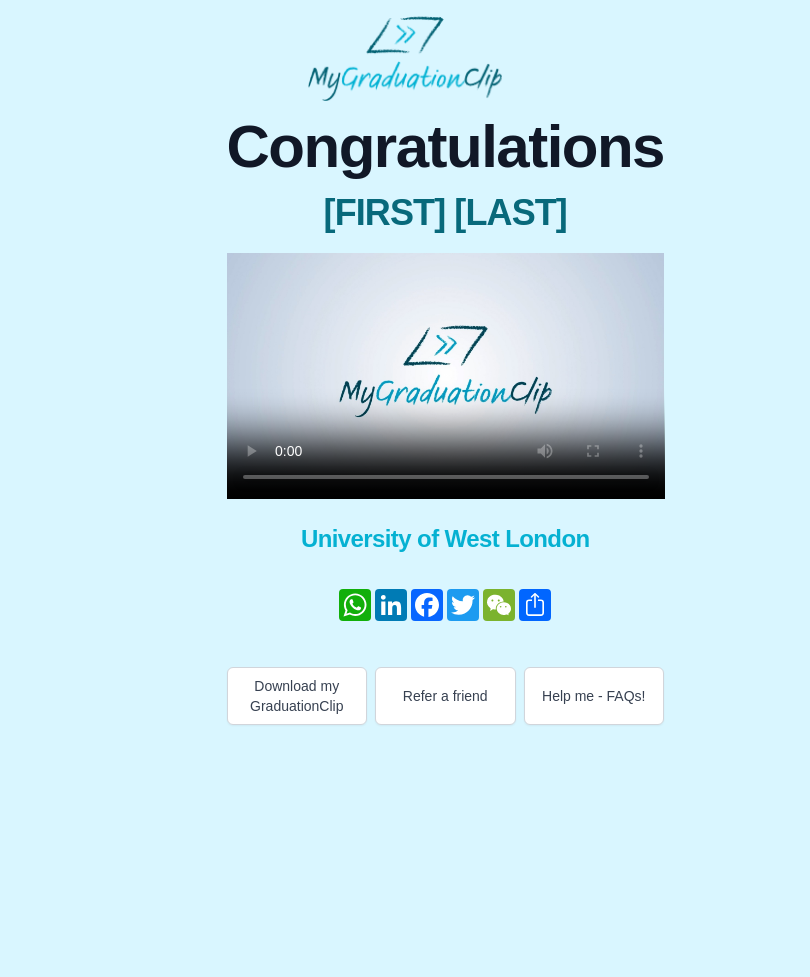 click at bounding box center [446, 376] 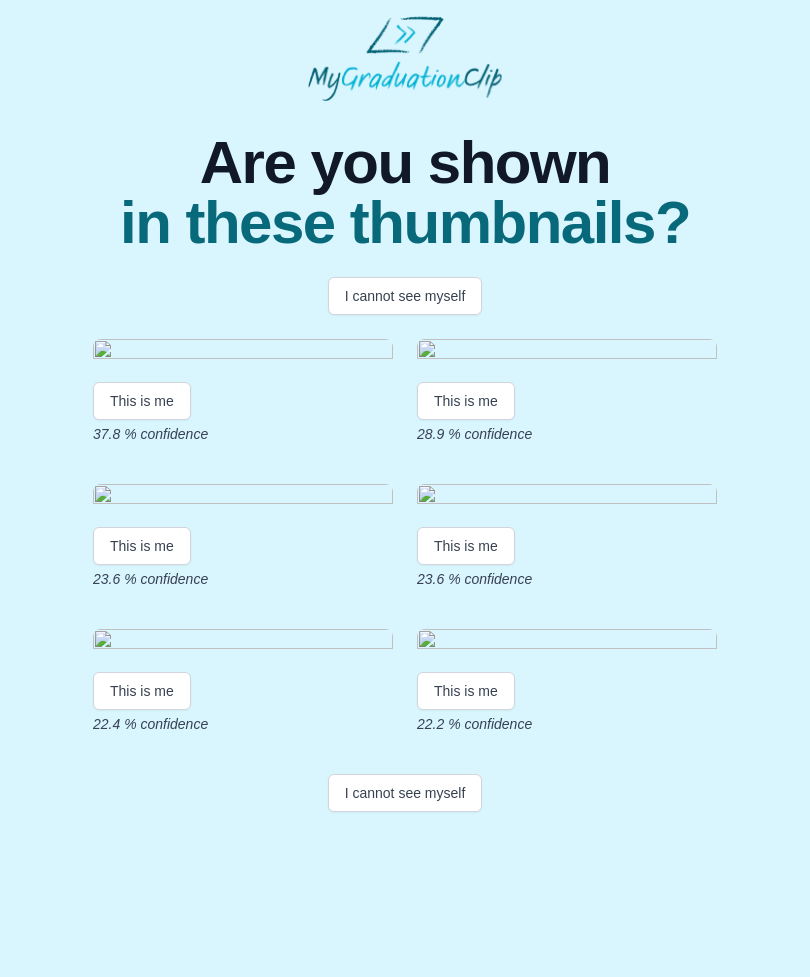 scroll, scrollTop: 0, scrollLeft: 0, axis: both 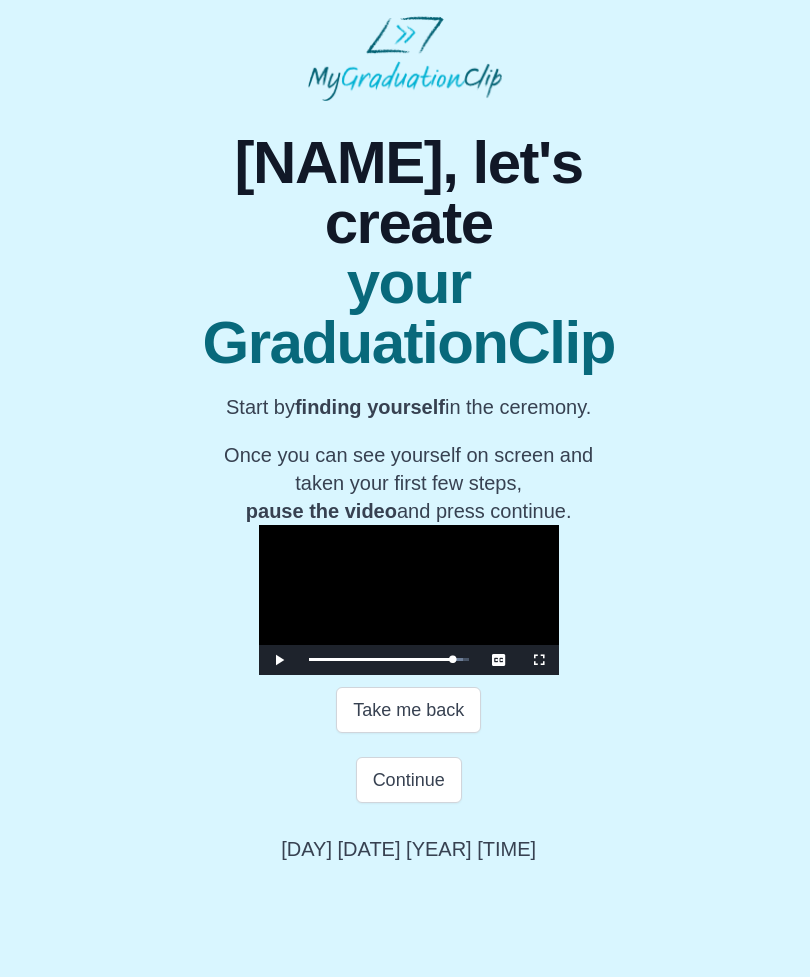 click on "Continue" at bounding box center [409, 780] 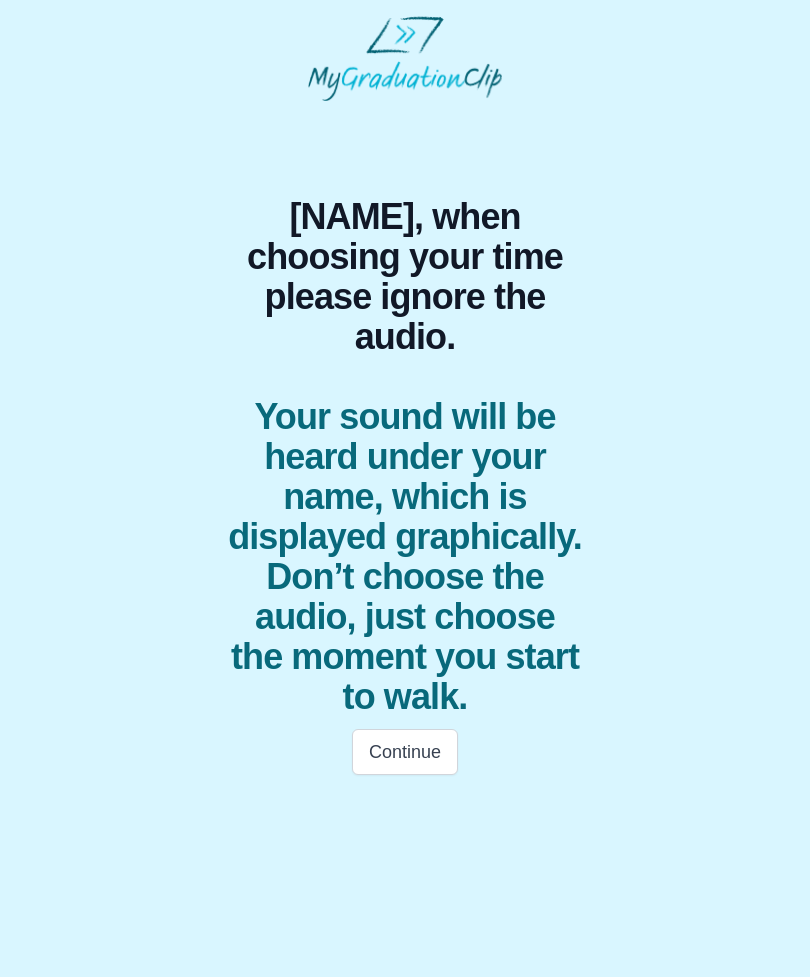 click on "Continue" at bounding box center [405, 752] 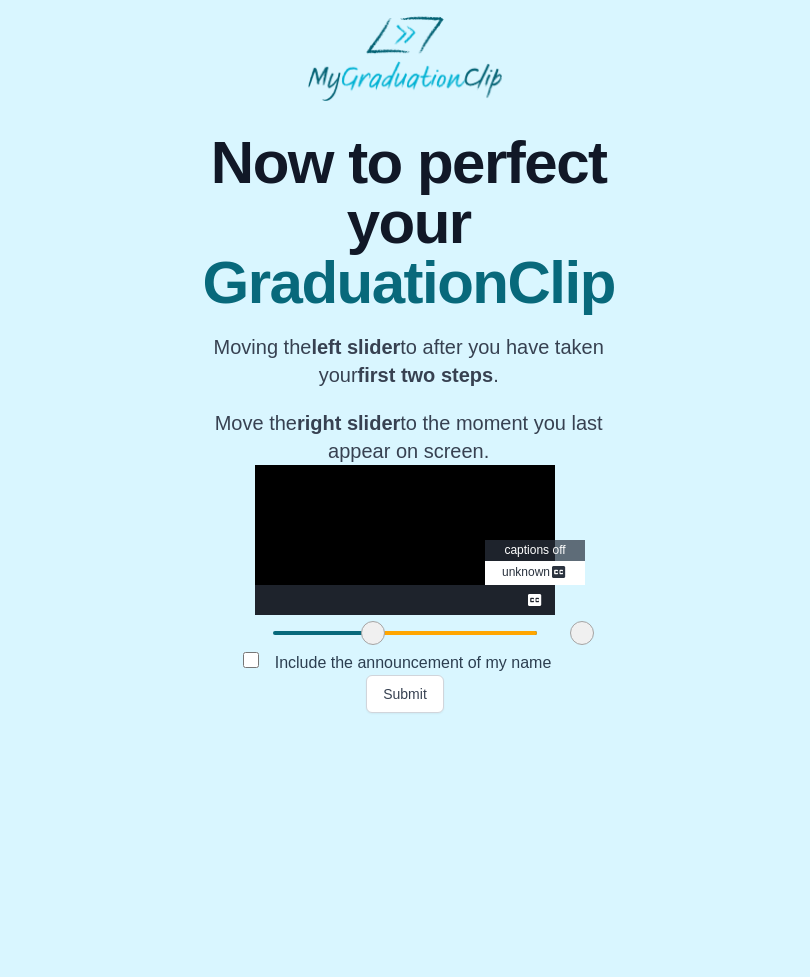 click on "Submit" at bounding box center (405, 694) 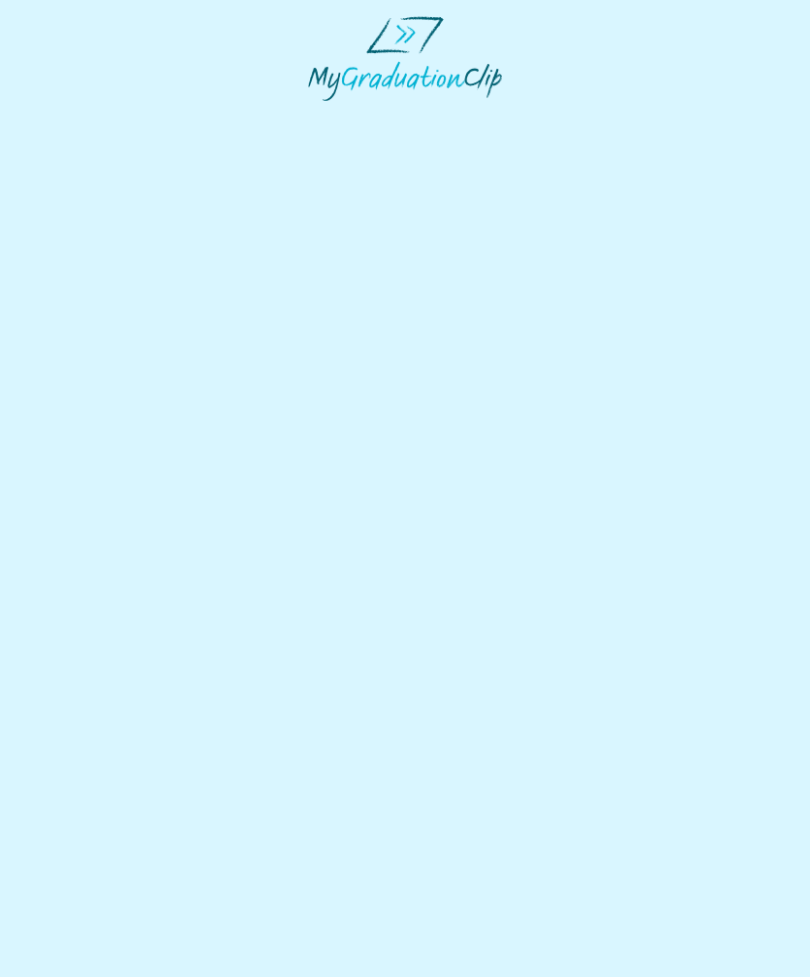 scroll, scrollTop: 0, scrollLeft: 0, axis: both 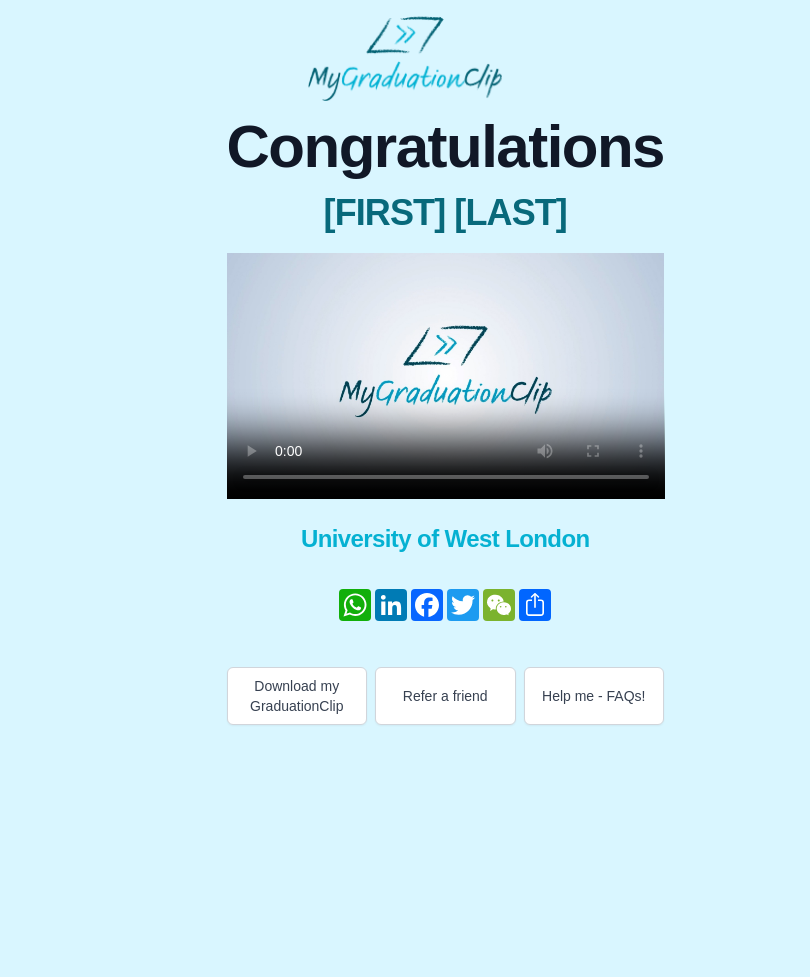 click at bounding box center [446, 376] 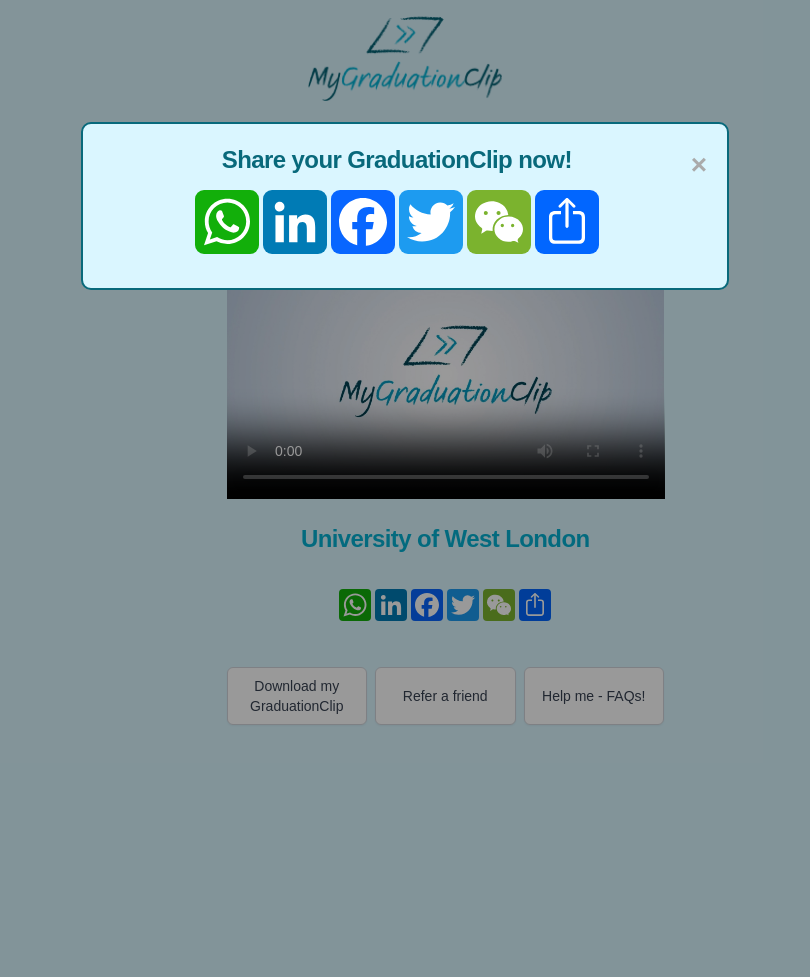 click on "×" at bounding box center [699, 165] 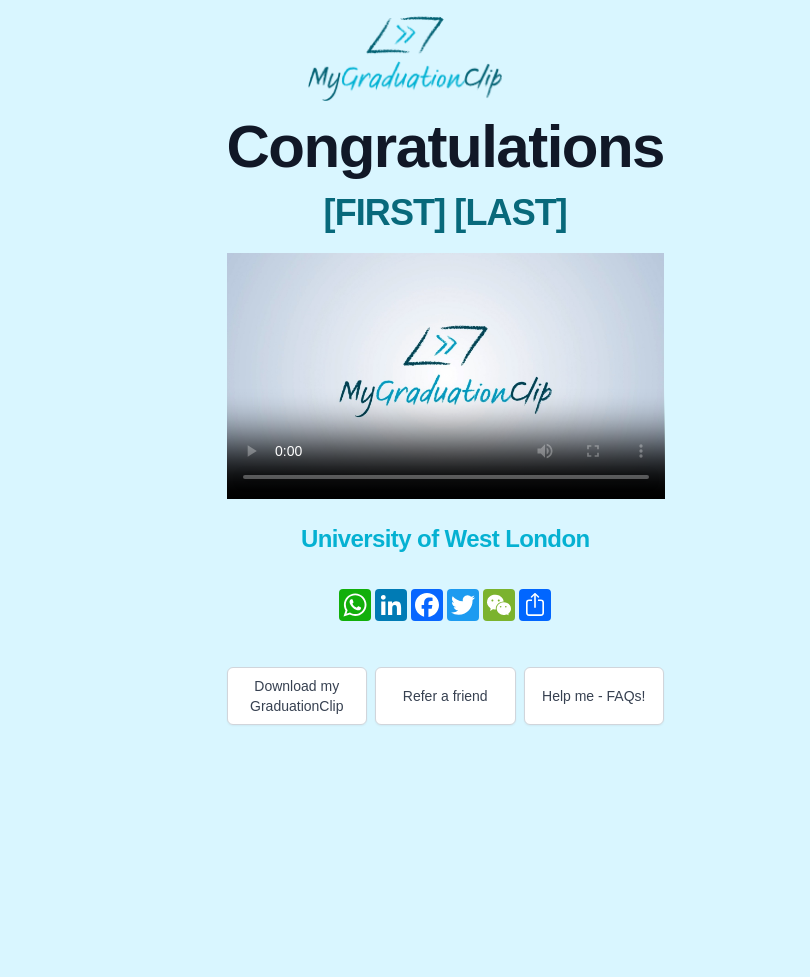 click on "Download my GraduationClip" at bounding box center (297, 696) 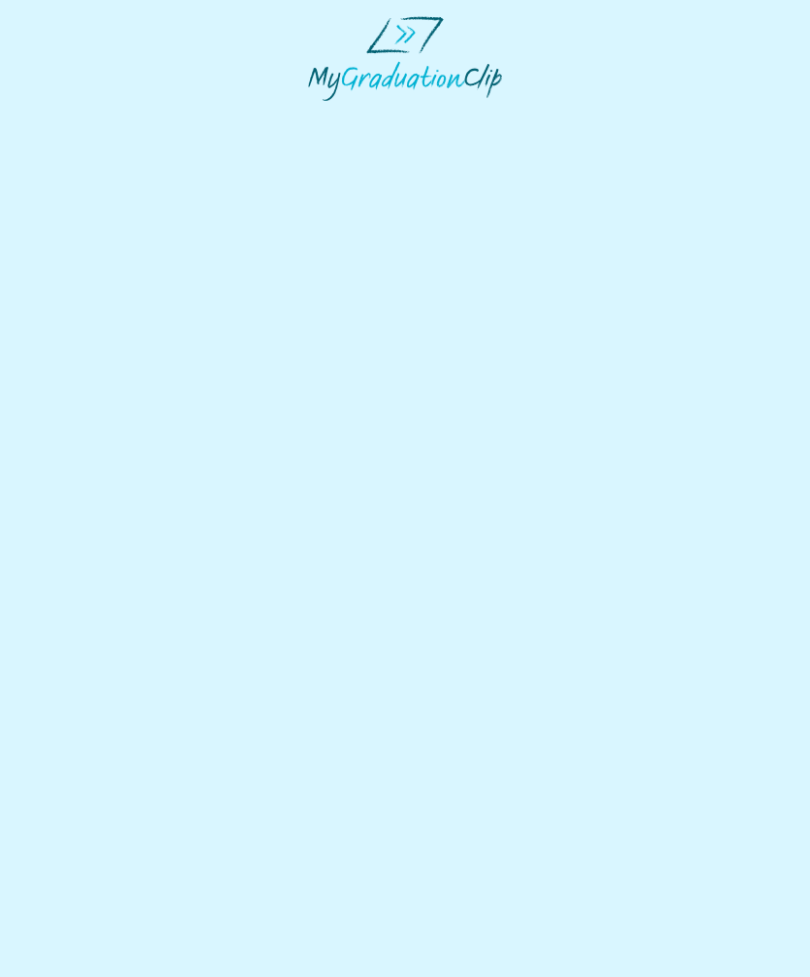 scroll, scrollTop: 0, scrollLeft: 0, axis: both 